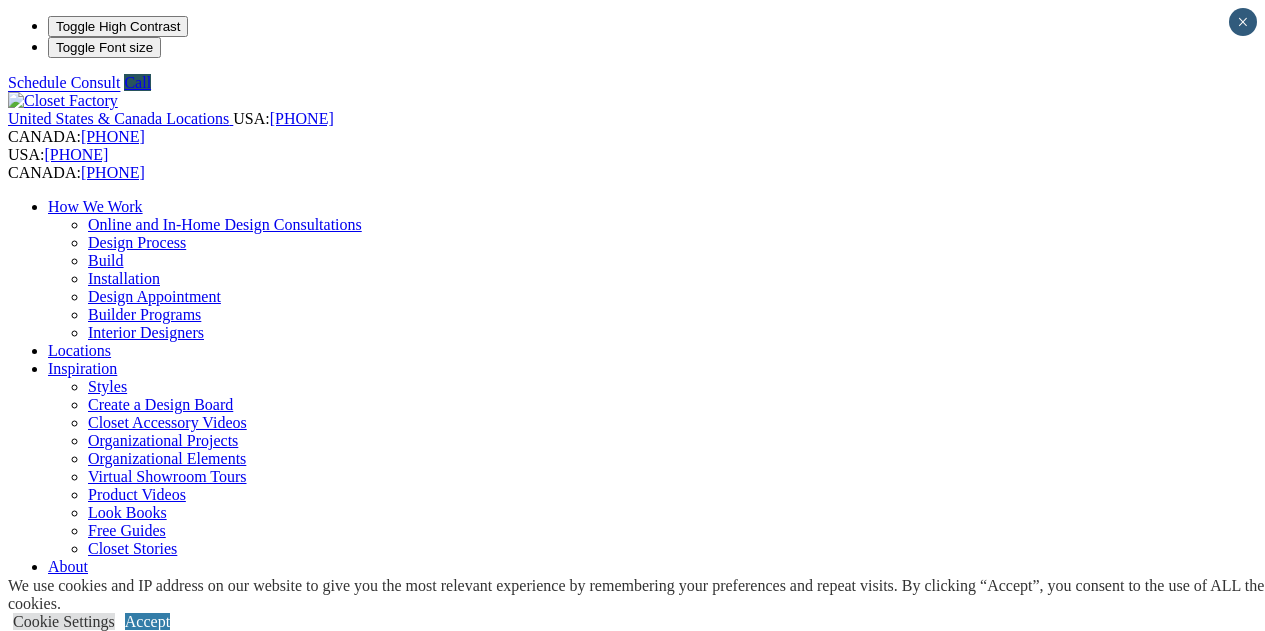 scroll, scrollTop: 0, scrollLeft: 0, axis: both 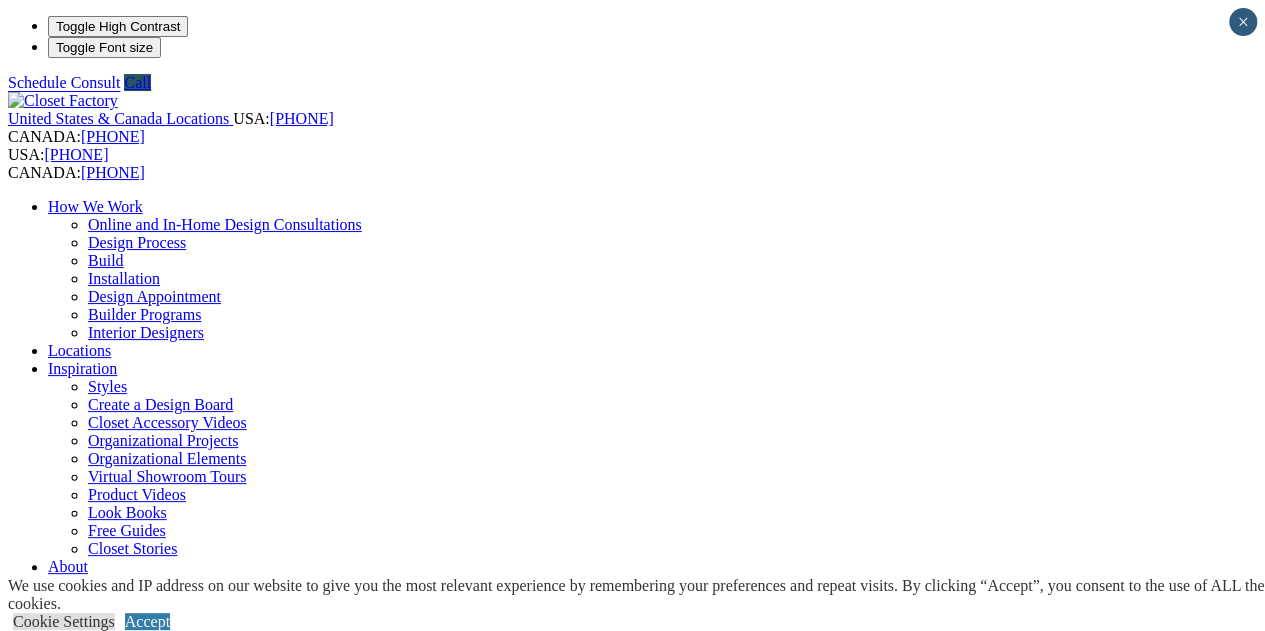 click on "Custom Closets" at bounding box center [98, 832] 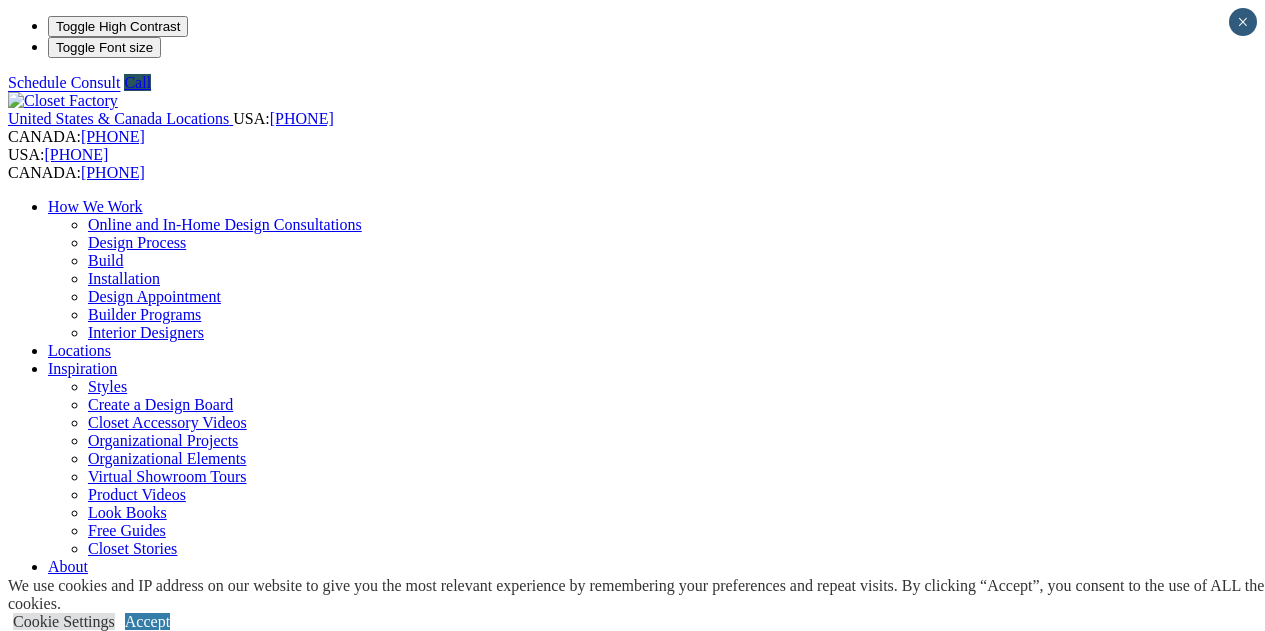 scroll, scrollTop: 0, scrollLeft: 0, axis: both 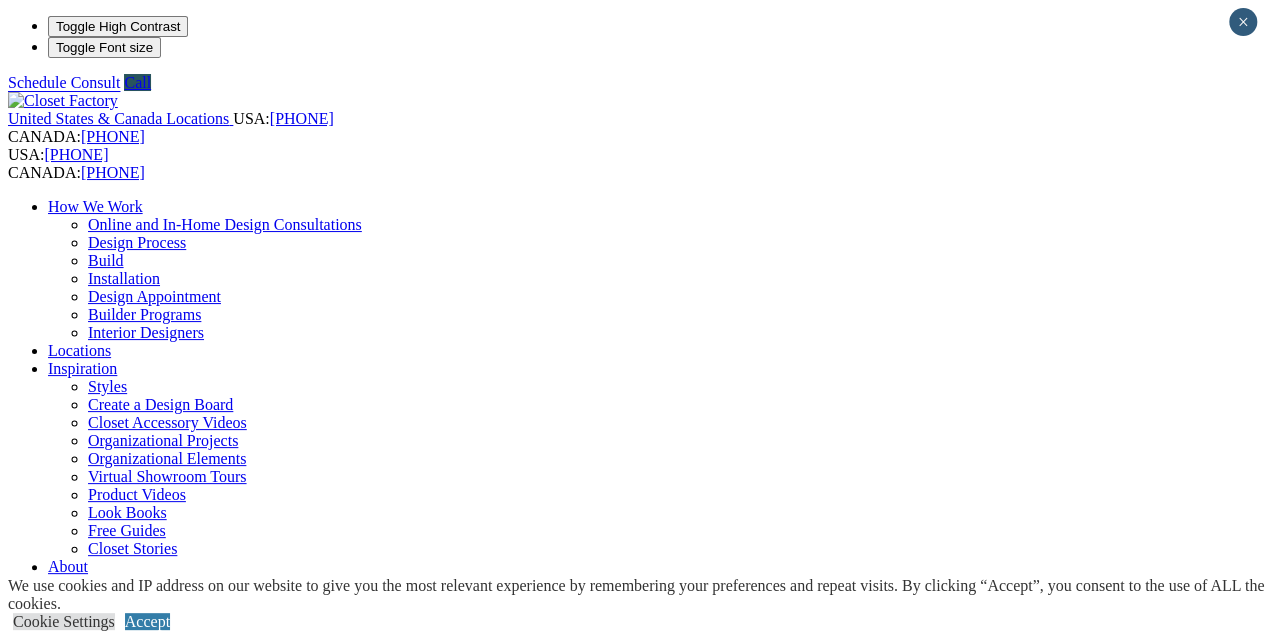 click on "More" at bounding box center [65, 1210] 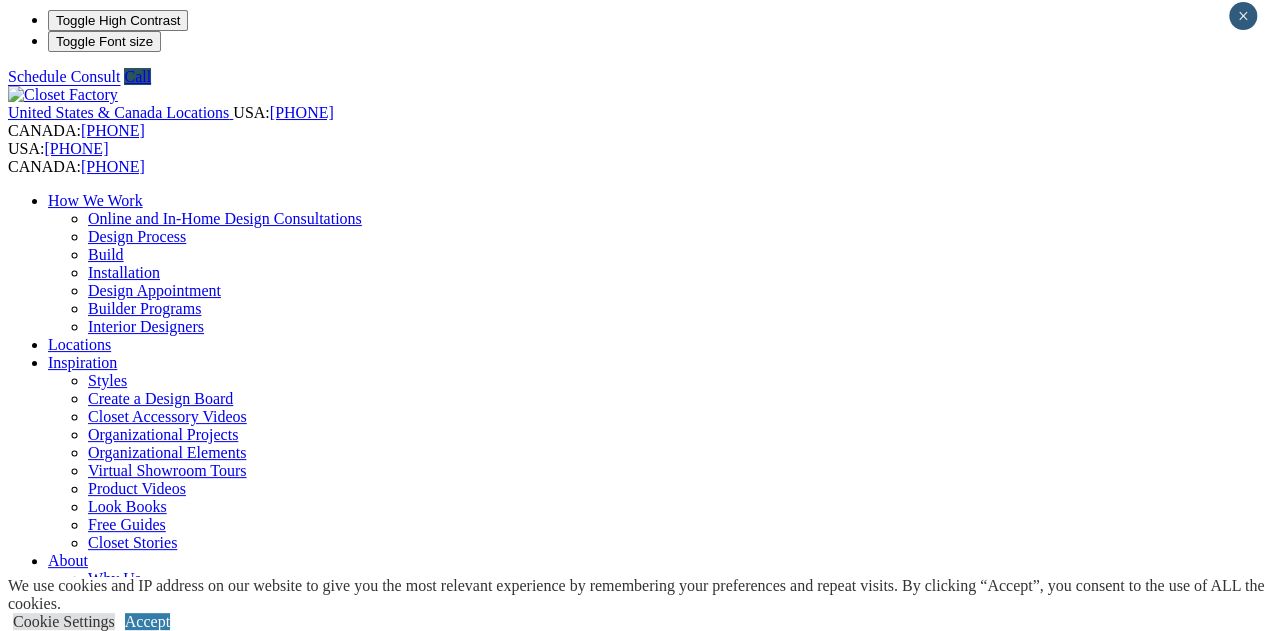 scroll, scrollTop: 0, scrollLeft: 0, axis: both 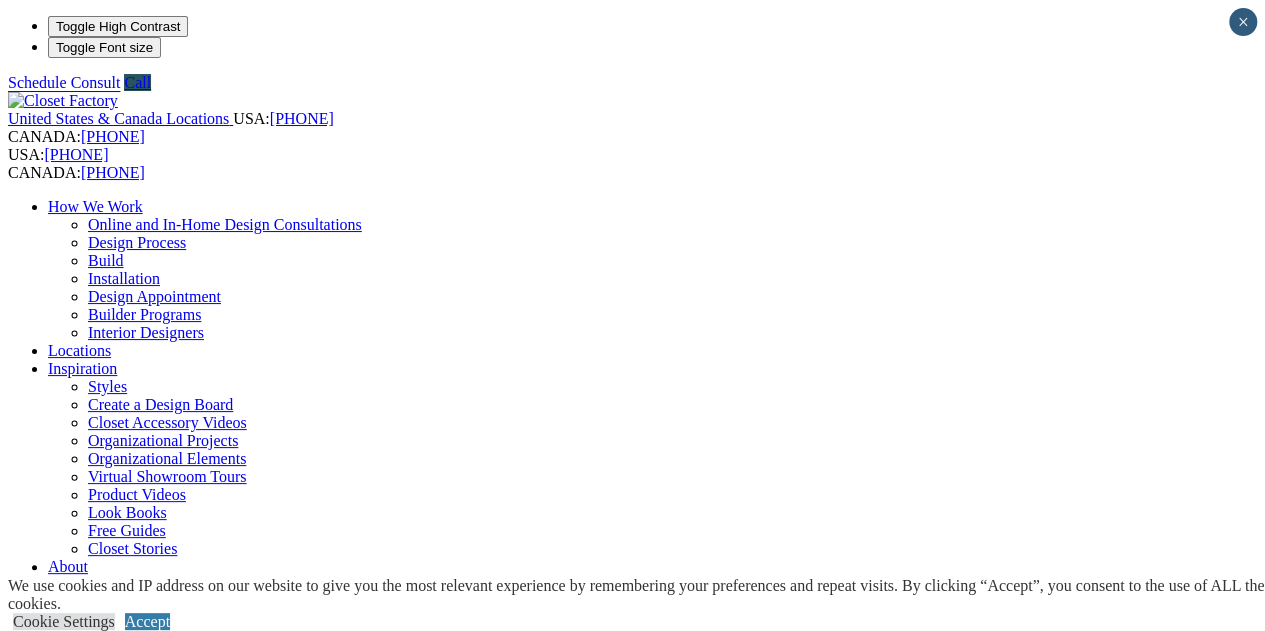 click at bounding box center (164, 1244) 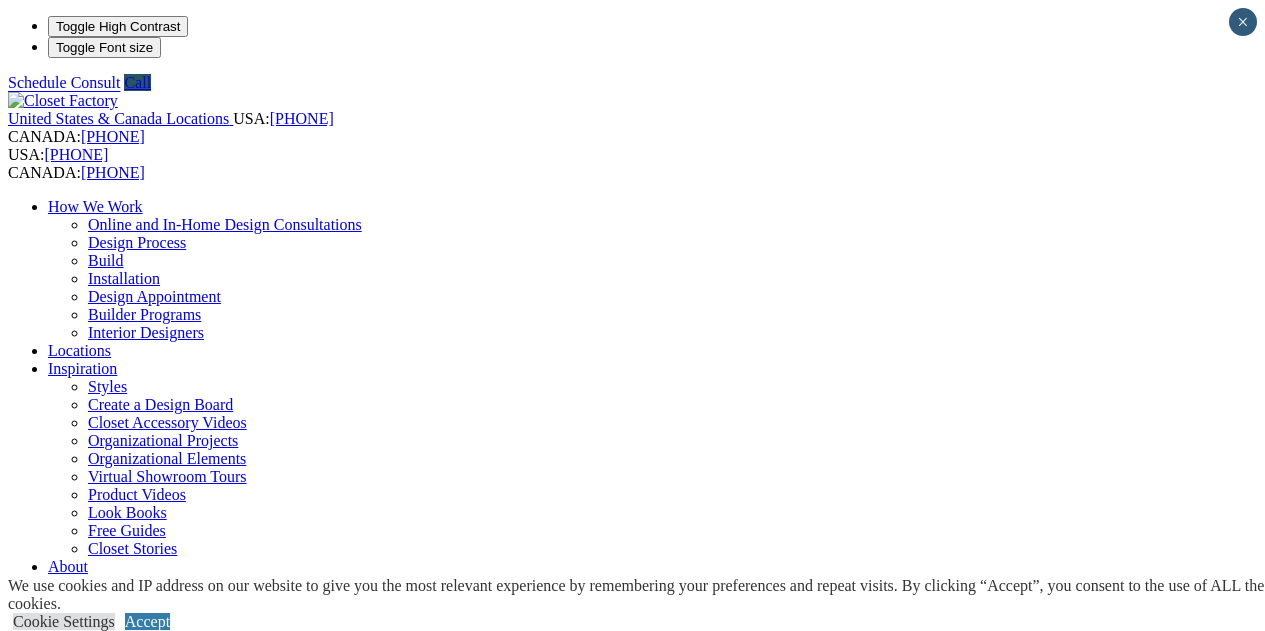 scroll, scrollTop: 0, scrollLeft: 0, axis: both 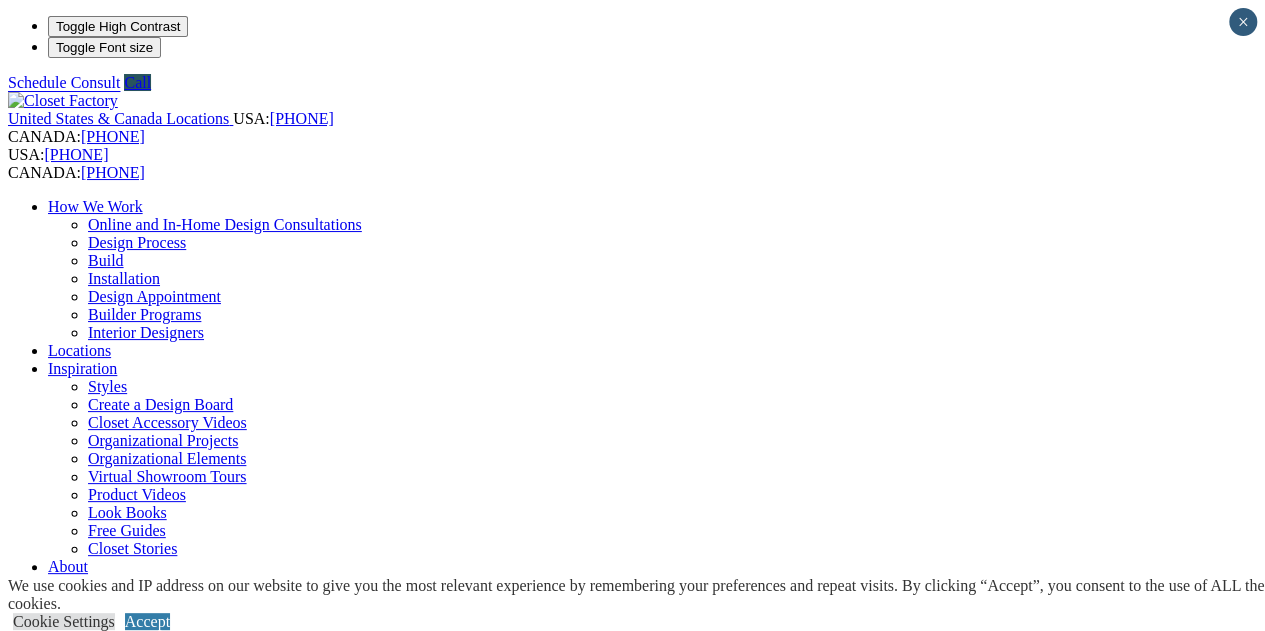 click on "Custom Closets" at bounding box center [98, 832] 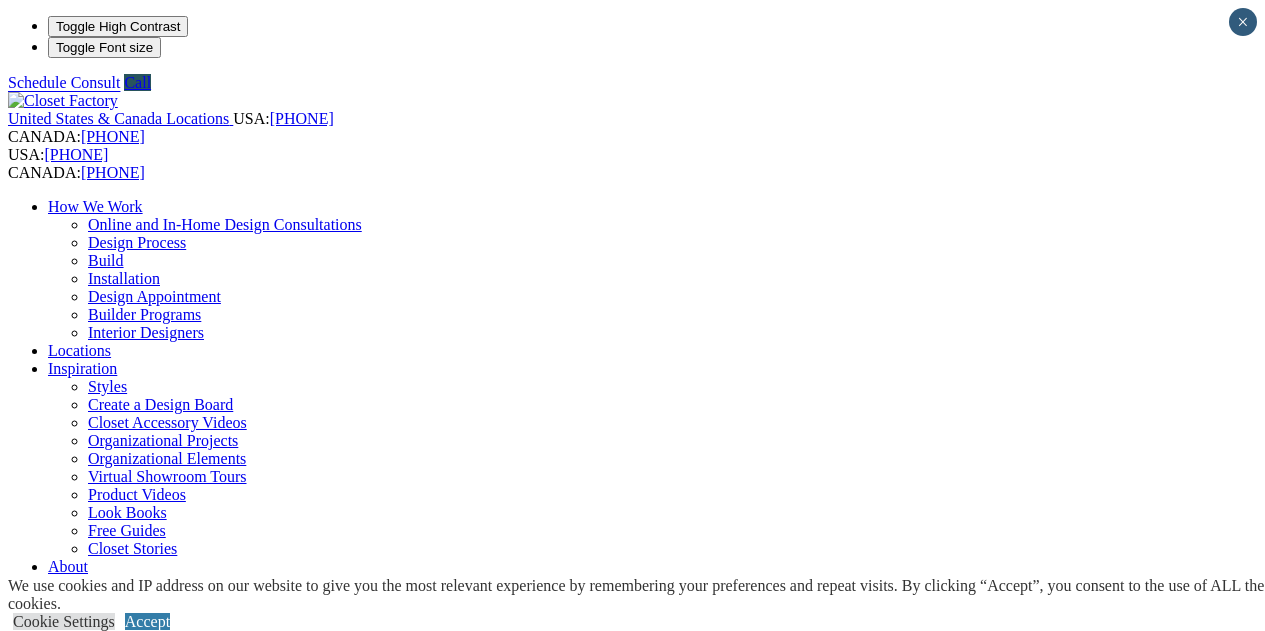 scroll, scrollTop: 0, scrollLeft: 0, axis: both 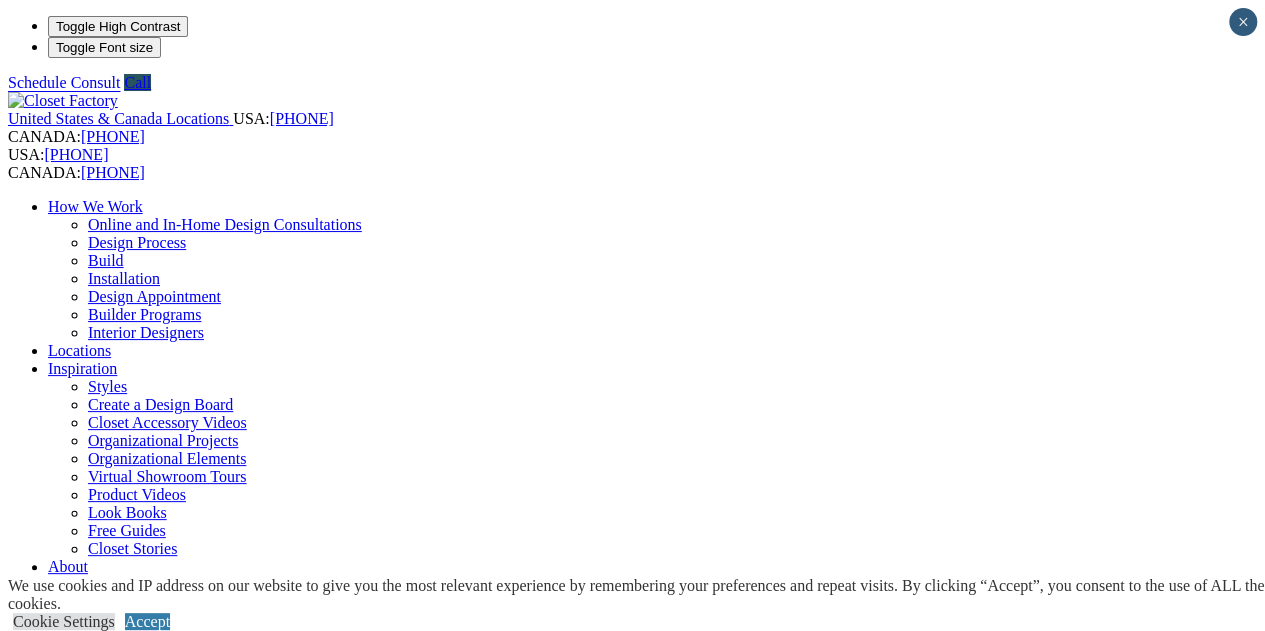 click on "Custom Closets" at bounding box center (98, 832) 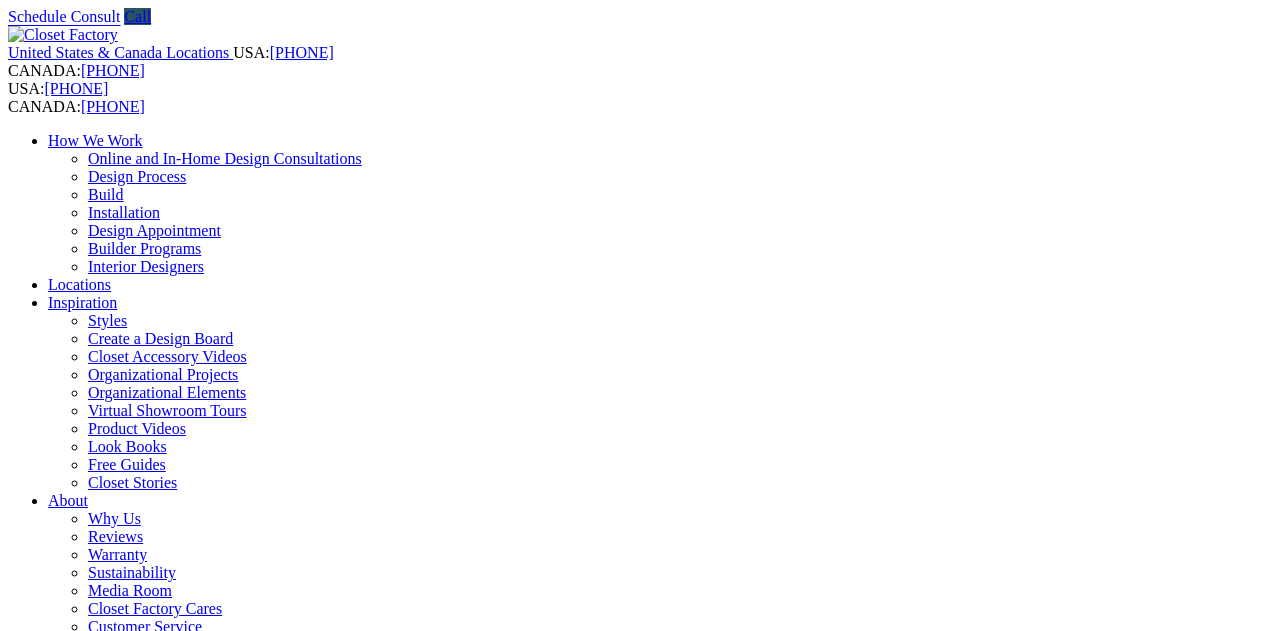 scroll, scrollTop: 0, scrollLeft: 0, axis: both 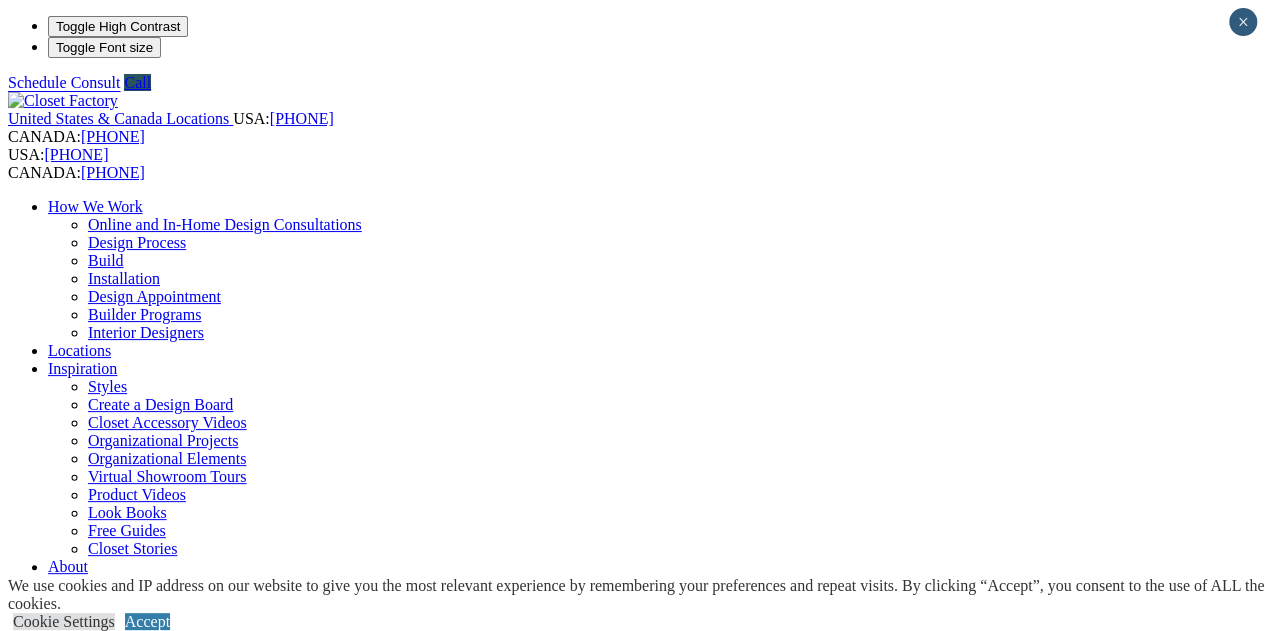 click on "Custom Closets" at bounding box center [98, 832] 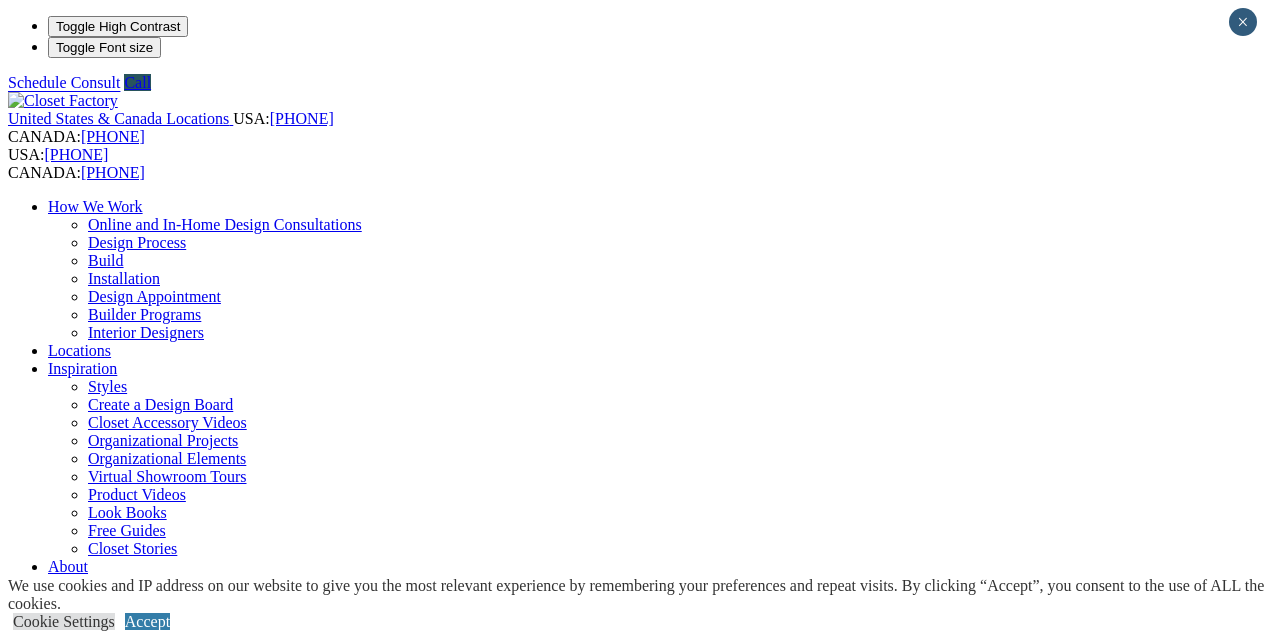 scroll, scrollTop: 0, scrollLeft: 0, axis: both 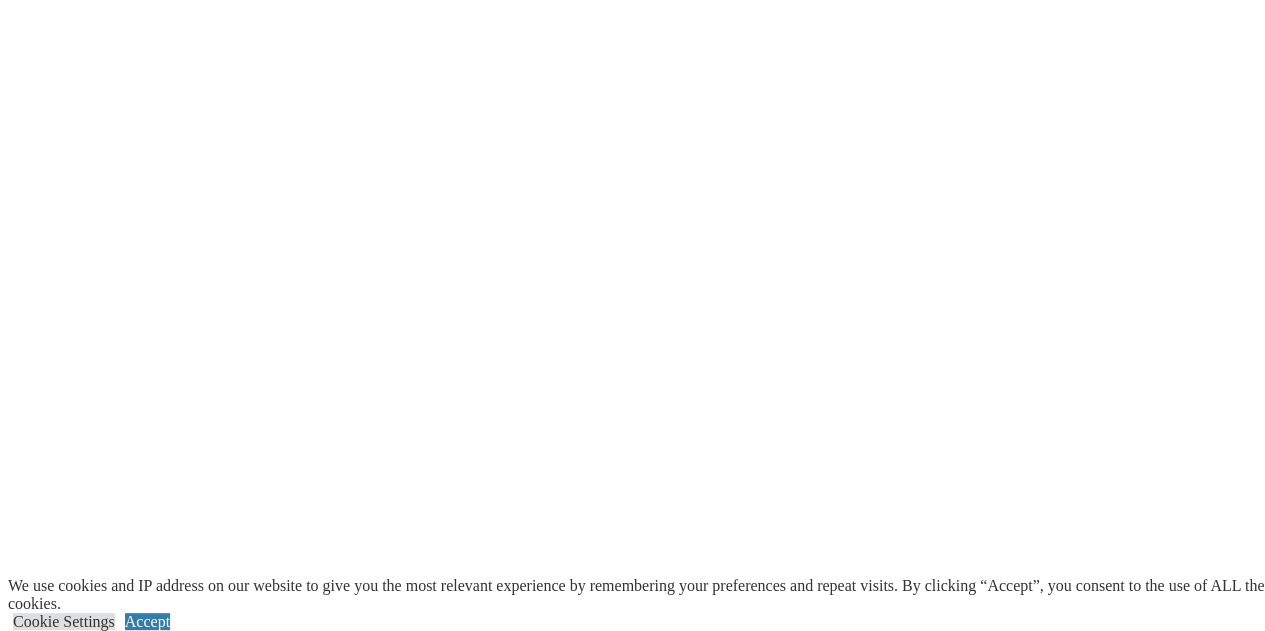 click on "prev" at bounding box center (632, 1623) 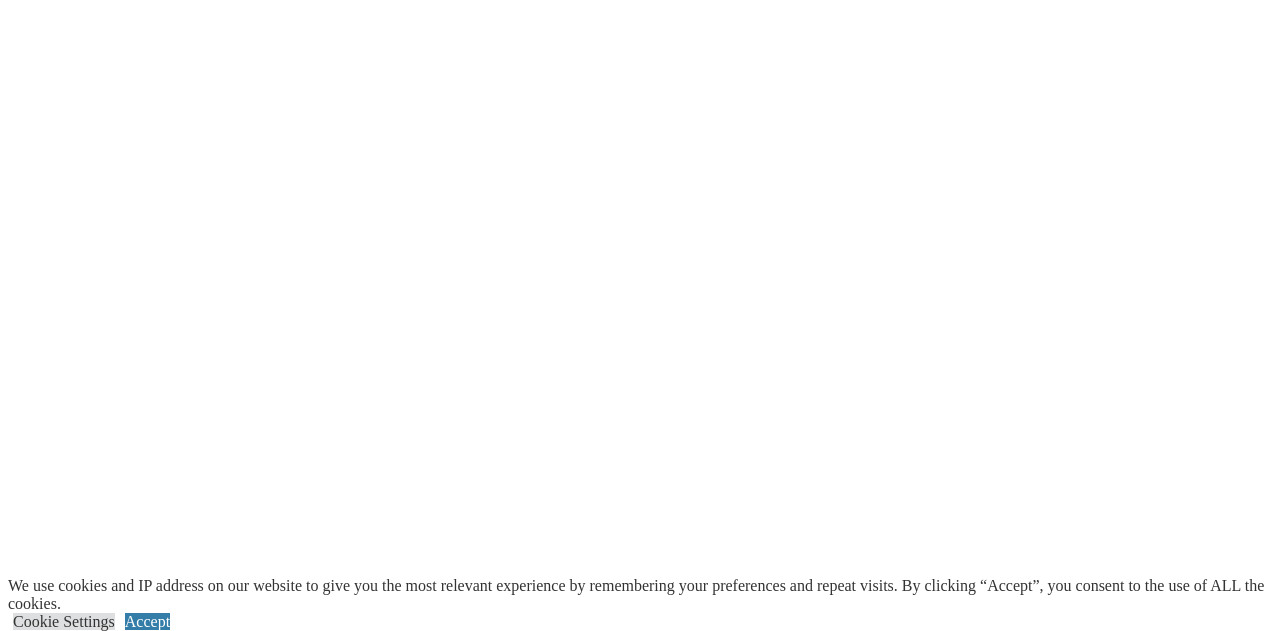 click at bounding box center (146, 9555) 